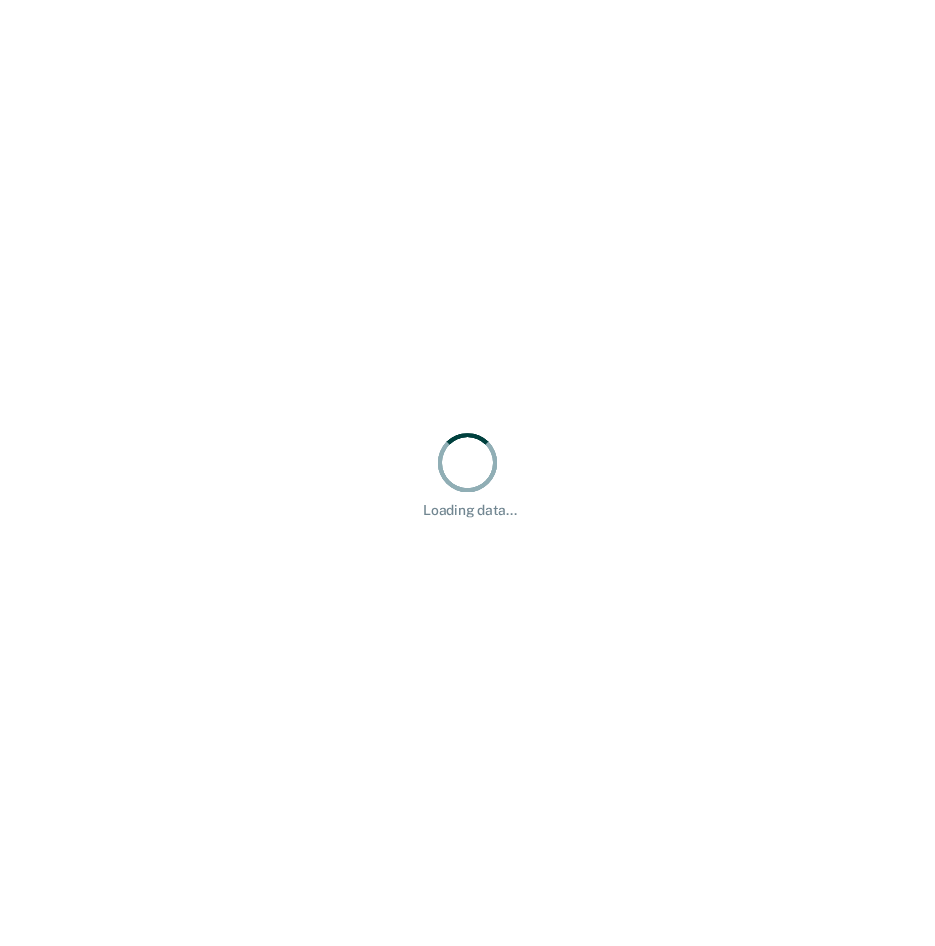 scroll, scrollTop: 0, scrollLeft: 0, axis: both 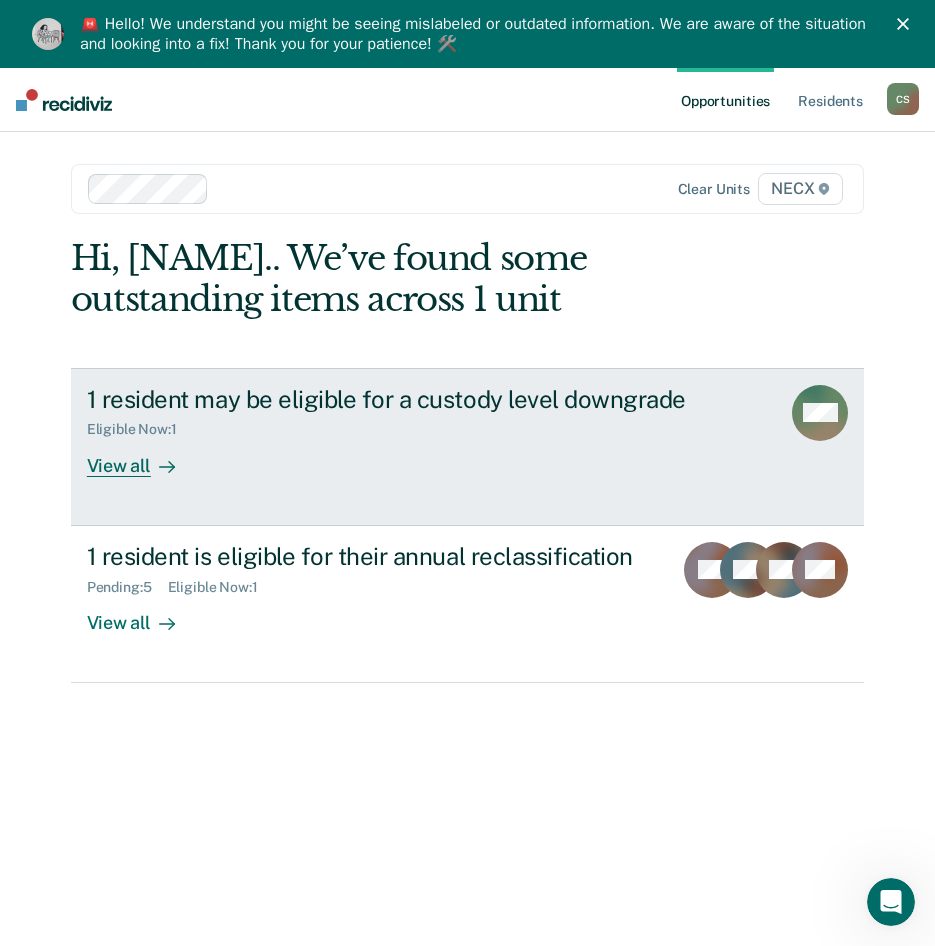 click on "View all" at bounding box center [143, 457] 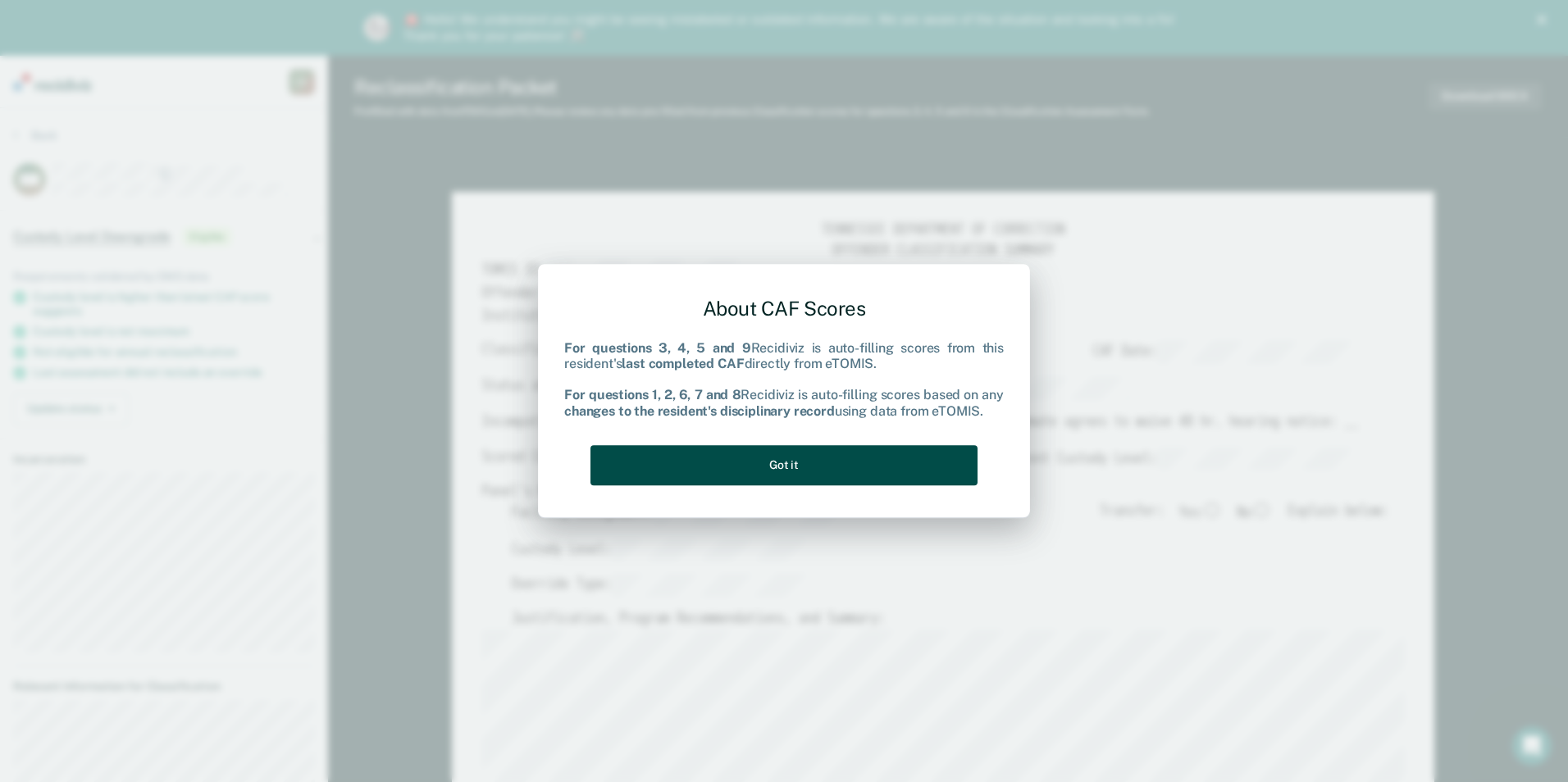 click on "Got it" at bounding box center [784, 465] 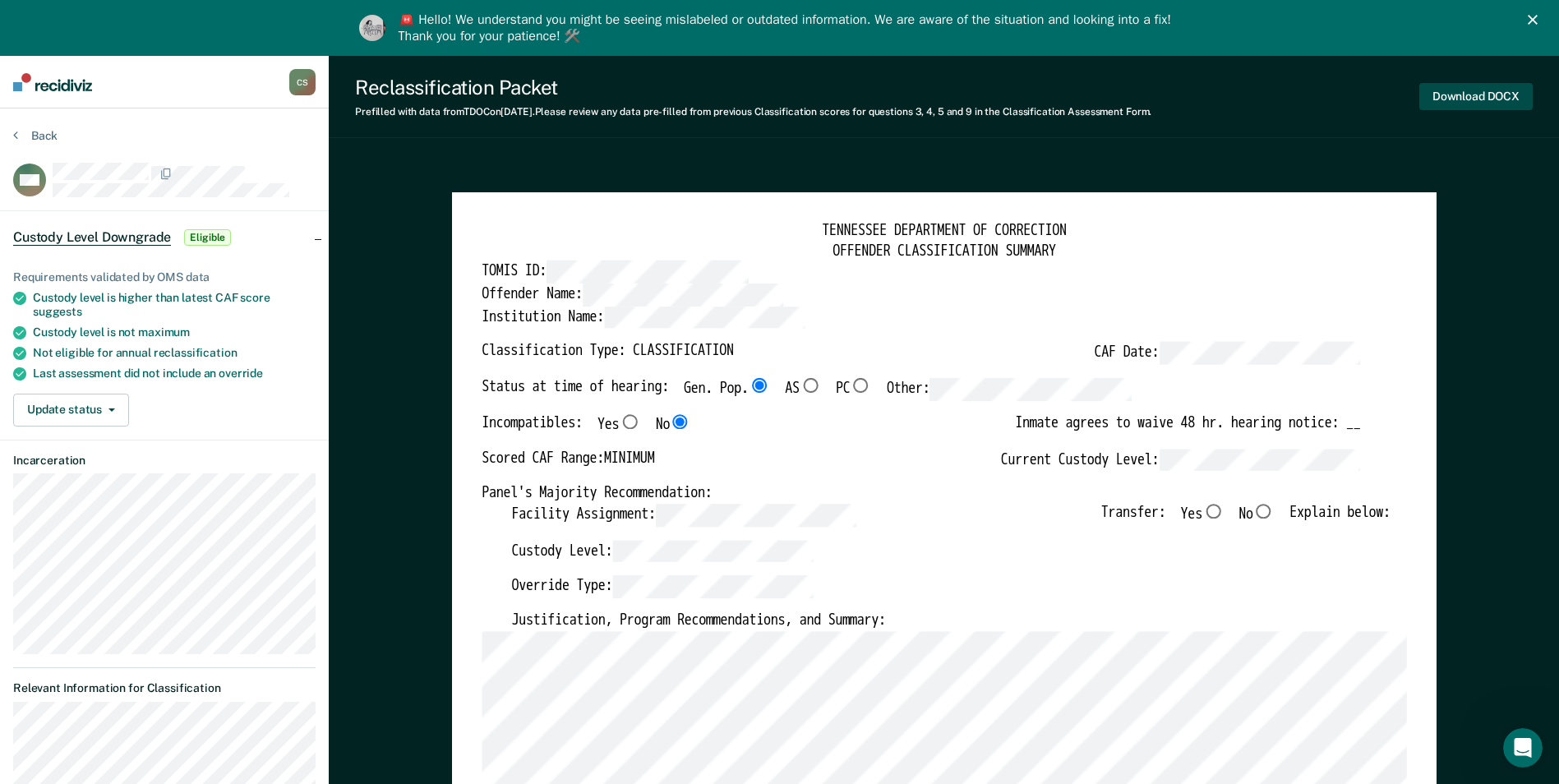 click on "Download DOCX" at bounding box center [1476, 96] 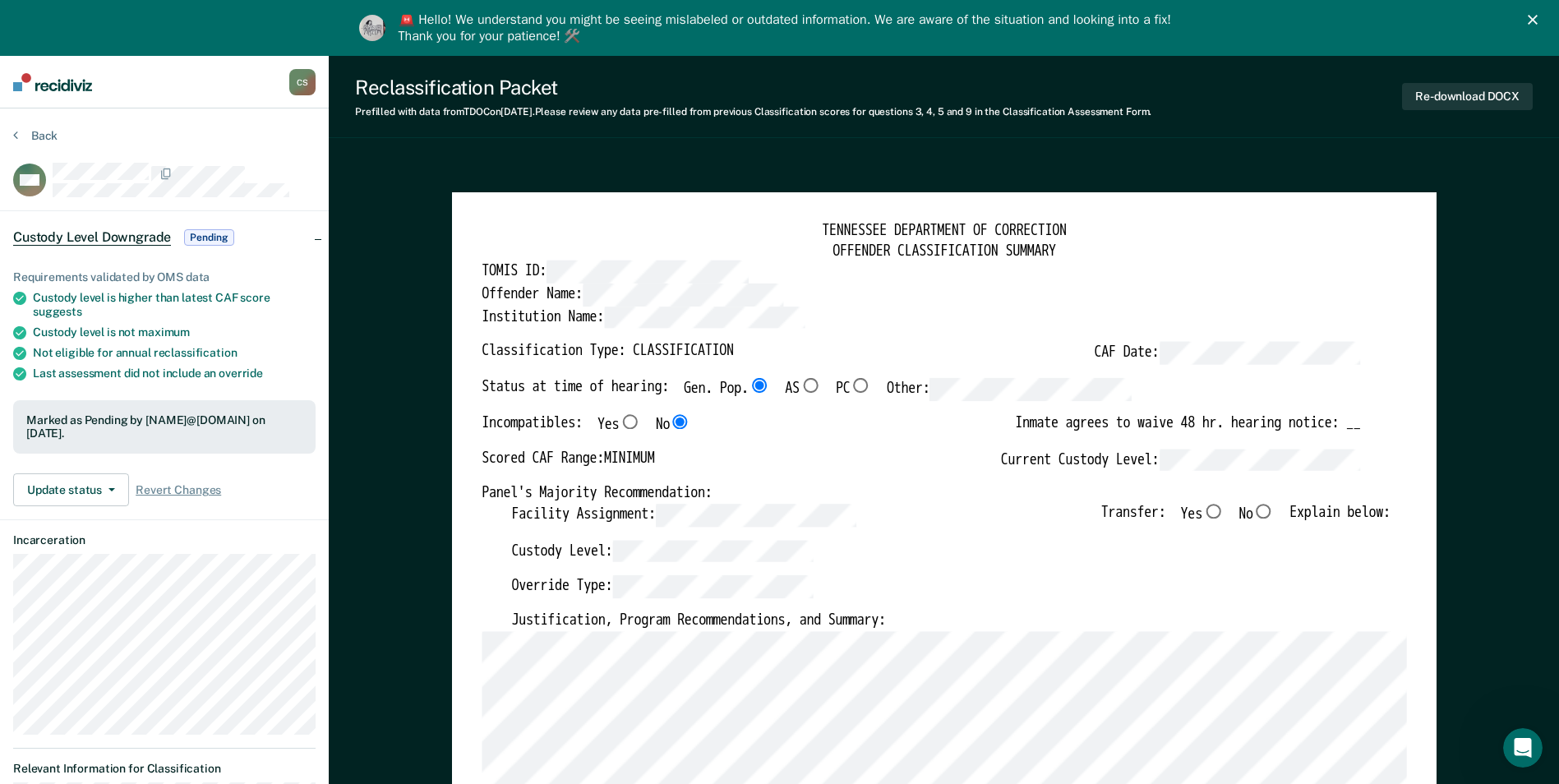 drag, startPoint x: 23, startPoint y: 0, endPoint x: 379, endPoint y: 132, distance: 379.6841 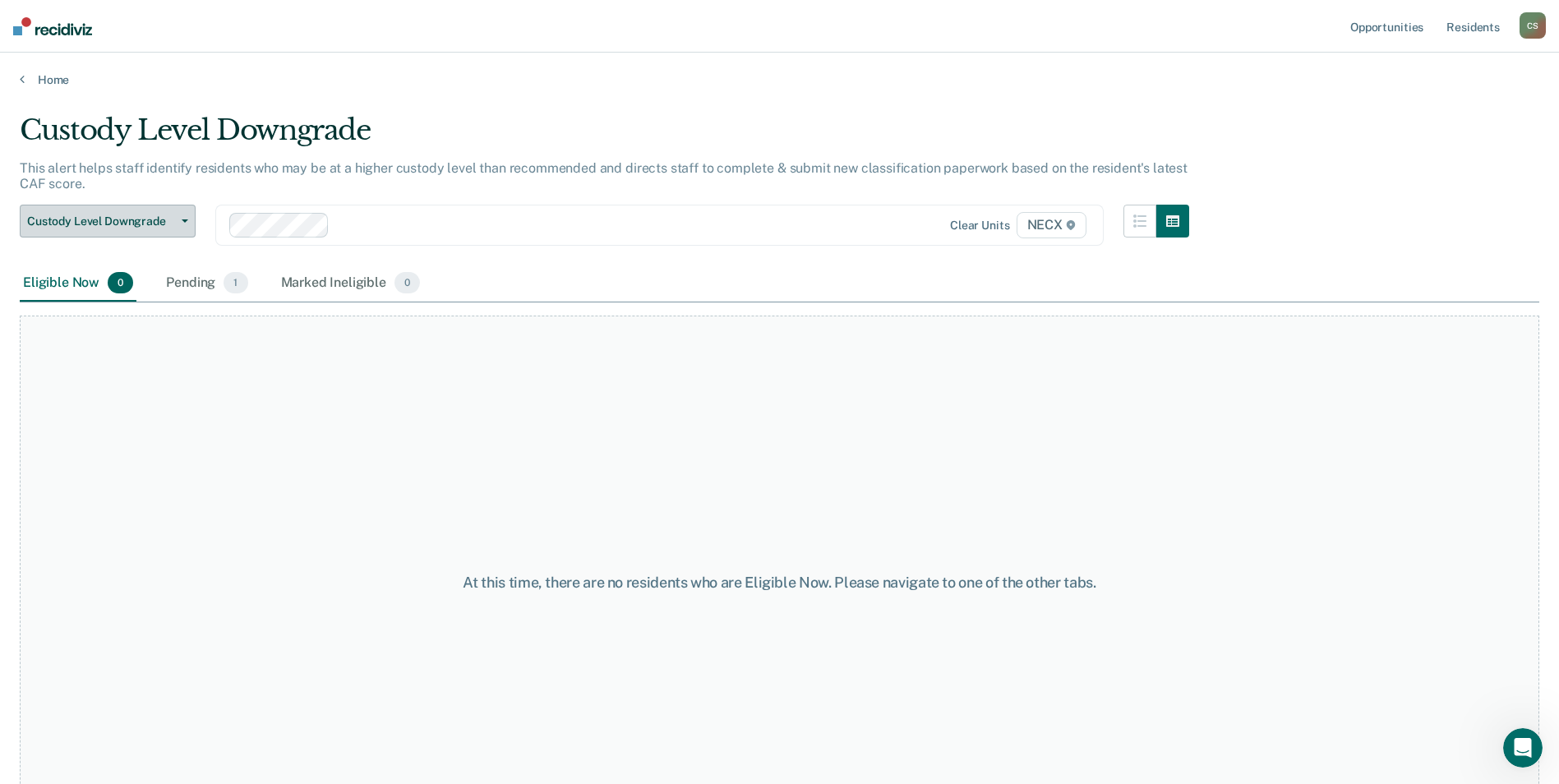 click on "Custody Level Downgrade" at bounding box center (108, 221) 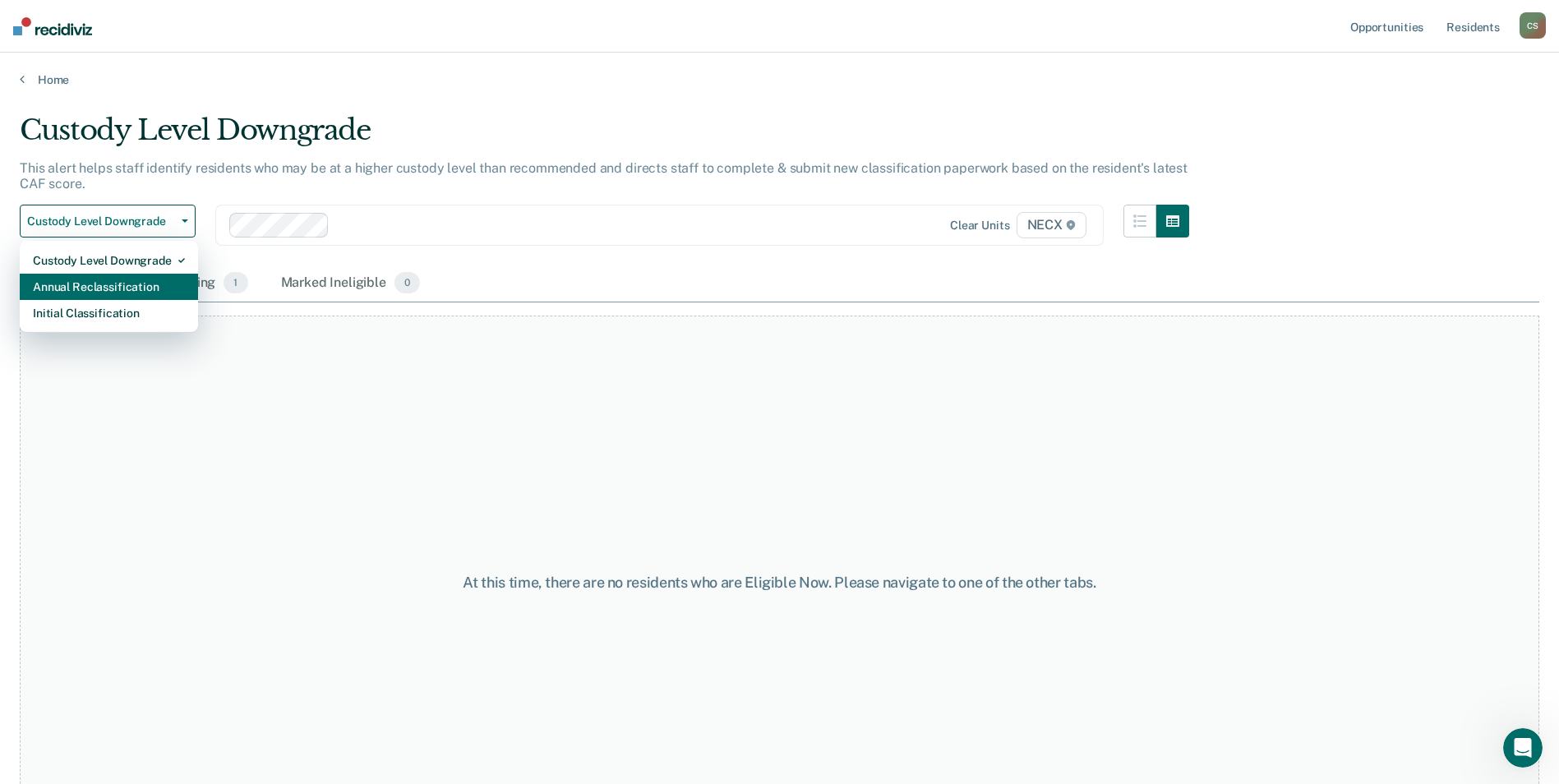 click on "Annual Reclassification" at bounding box center (108, 287) 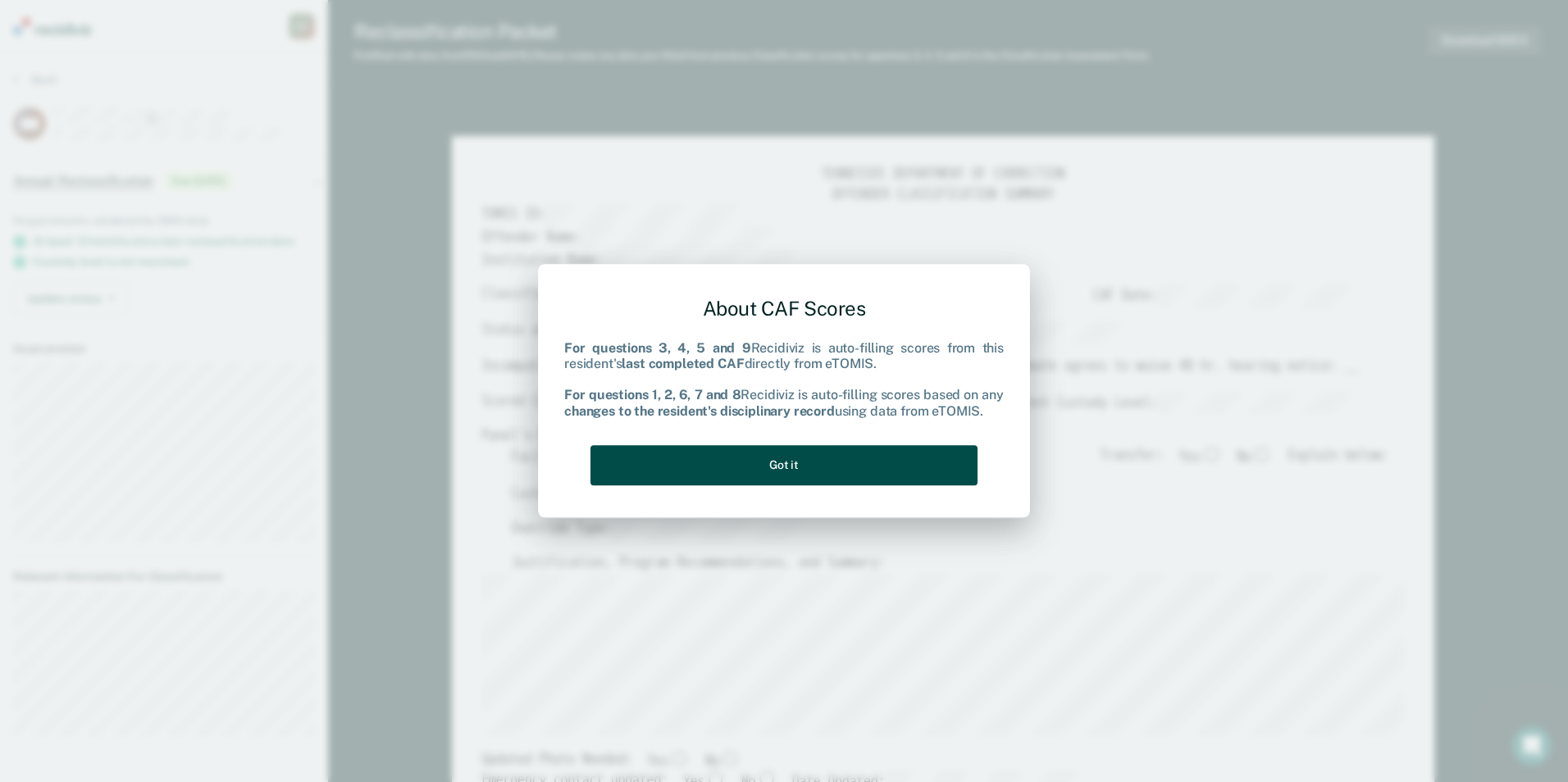 click on "Got it" at bounding box center (784, 465) 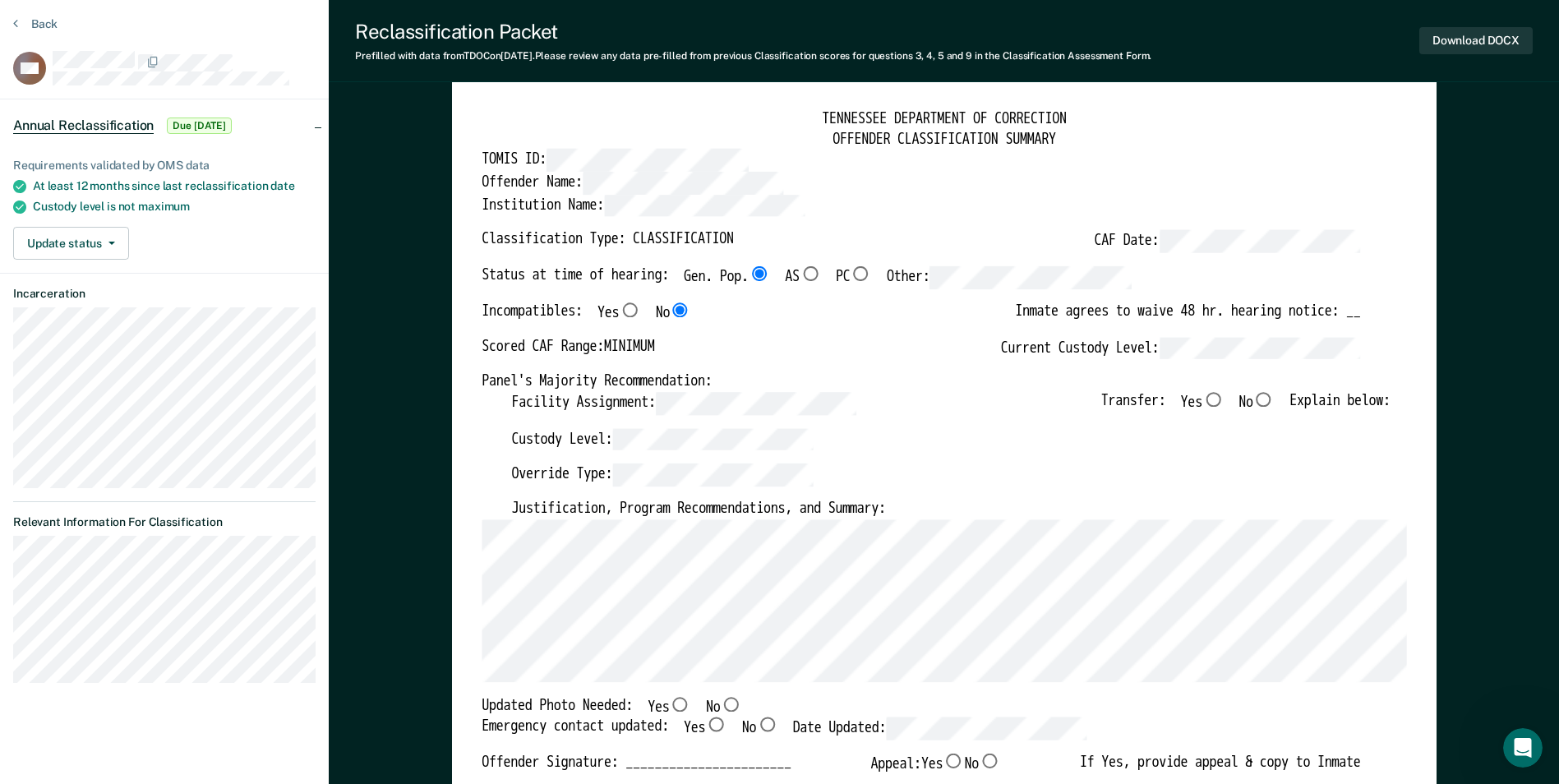 scroll, scrollTop: 82, scrollLeft: 0, axis: vertical 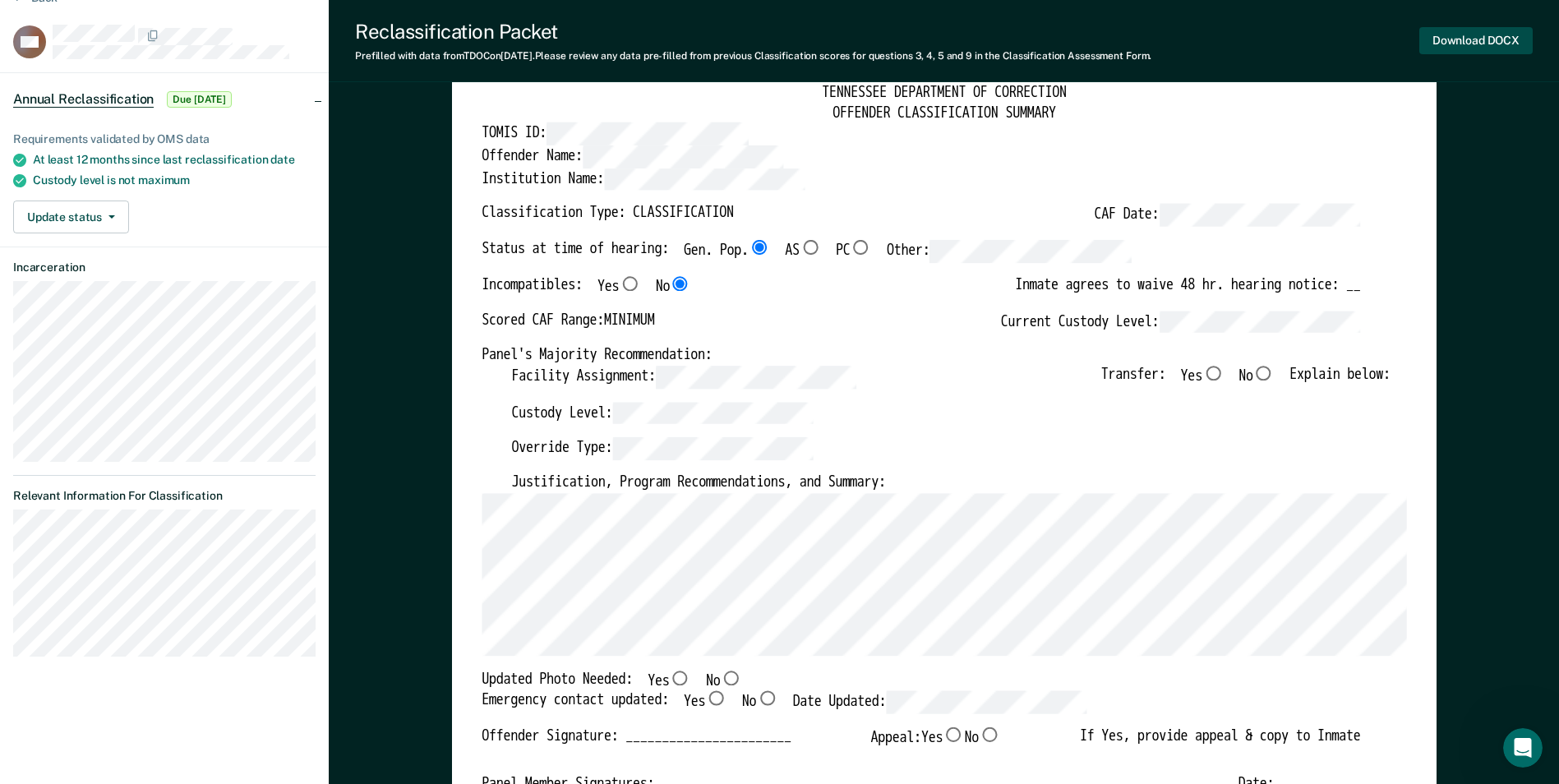 click on "Download DOCX" at bounding box center (1476, 40) 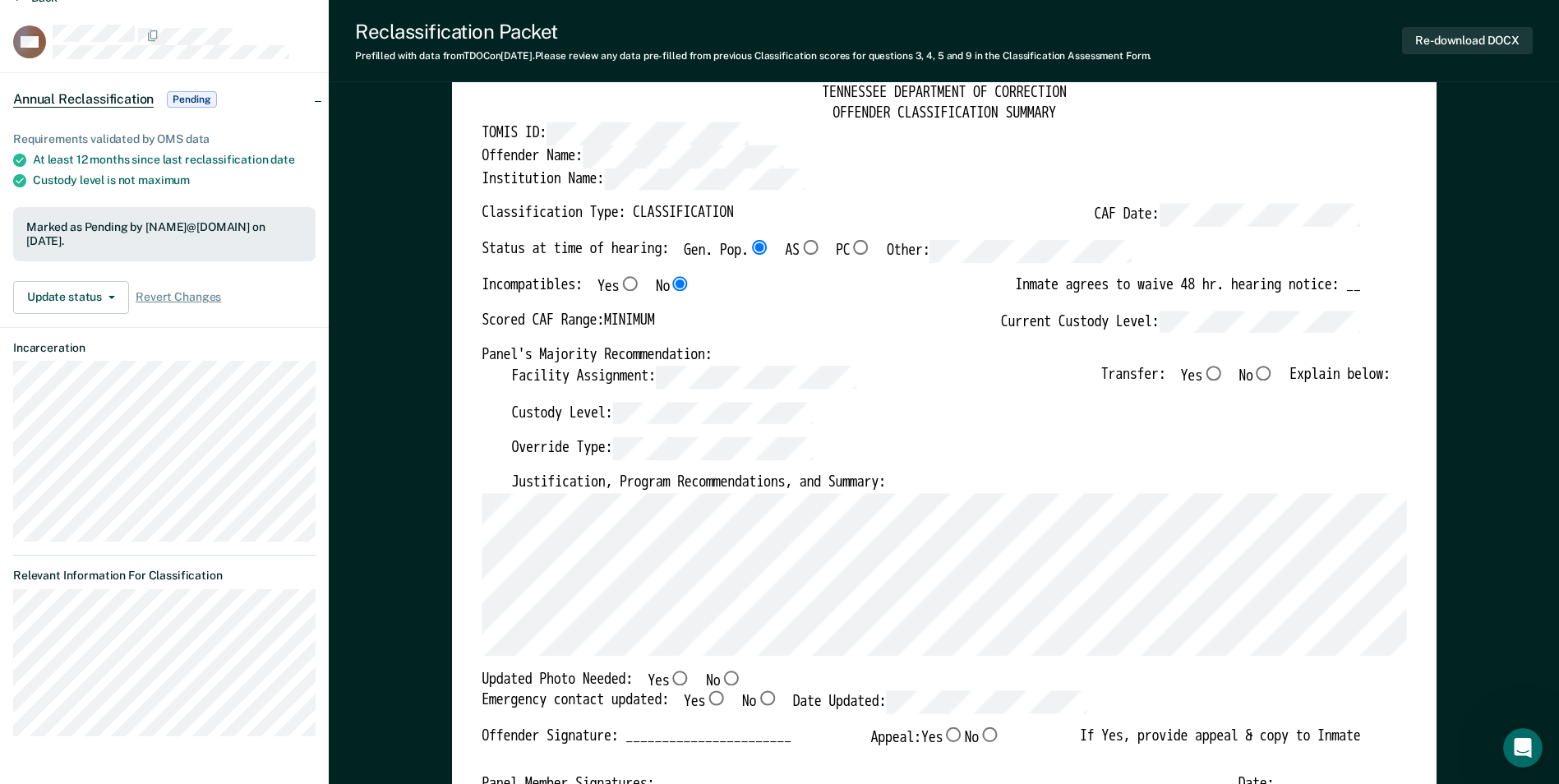 scroll, scrollTop: 0, scrollLeft: 0, axis: both 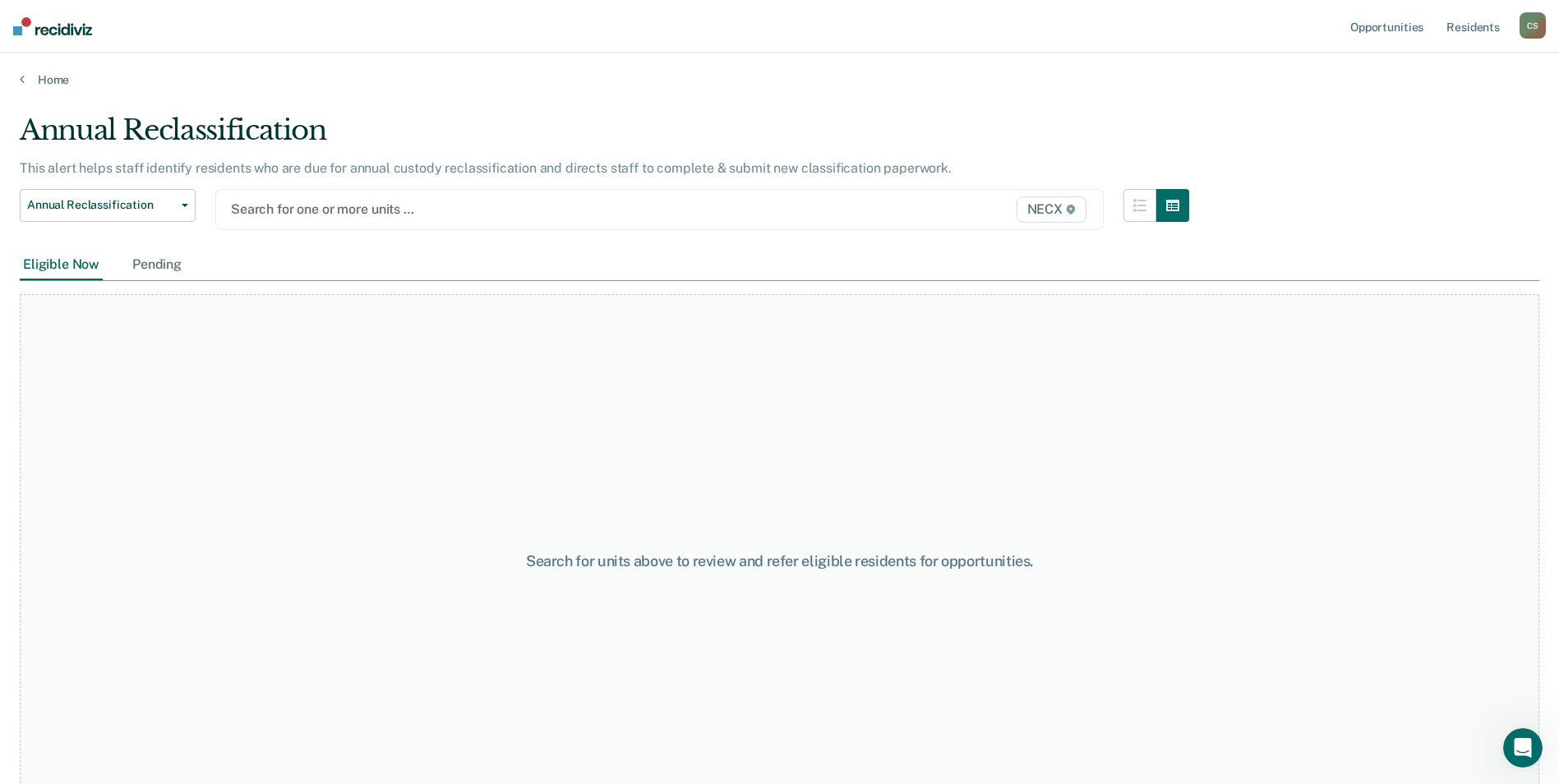 click on "NECX" at bounding box center (1051, 210) 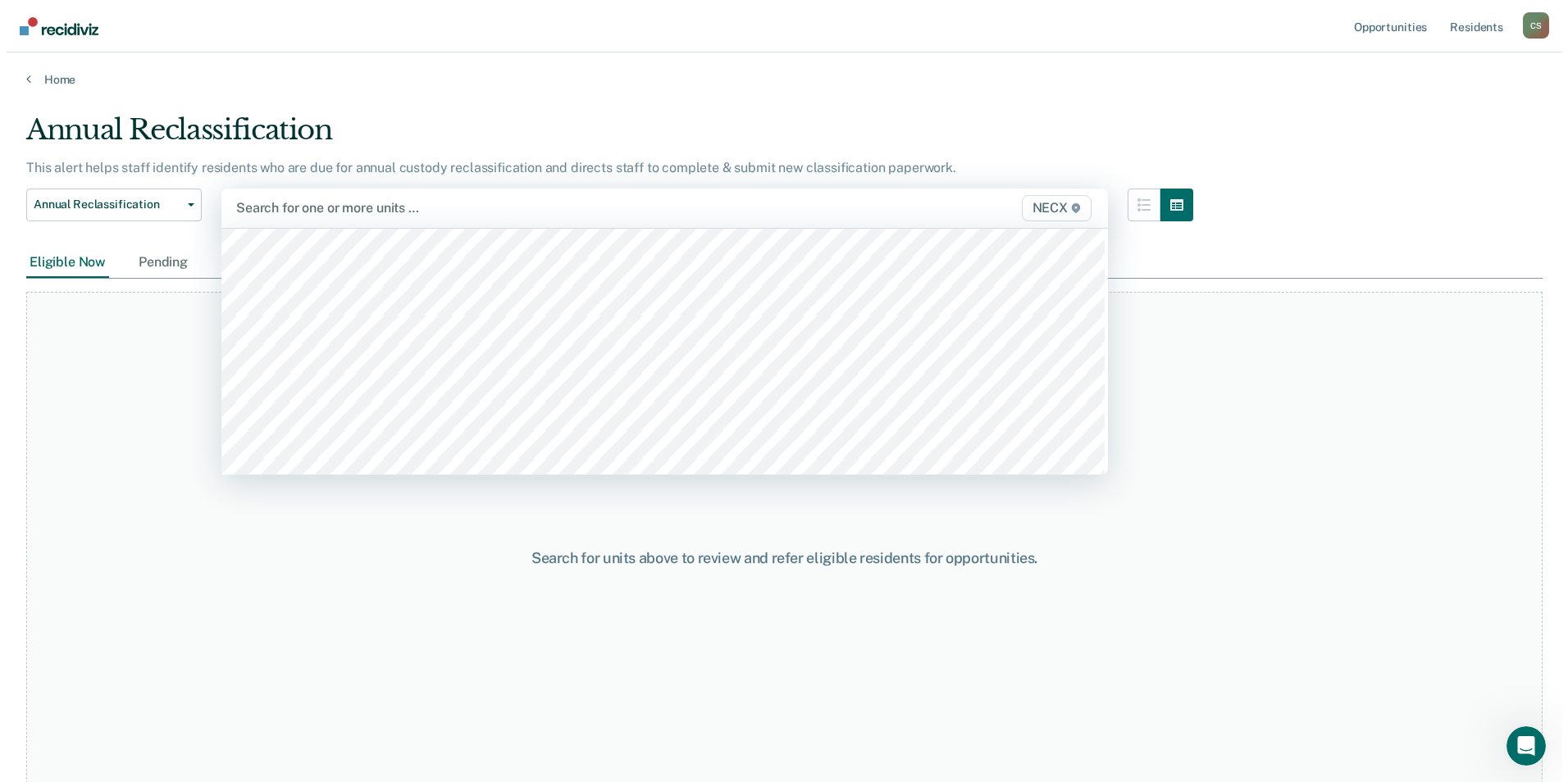 scroll, scrollTop: 5574, scrollLeft: 0, axis: vertical 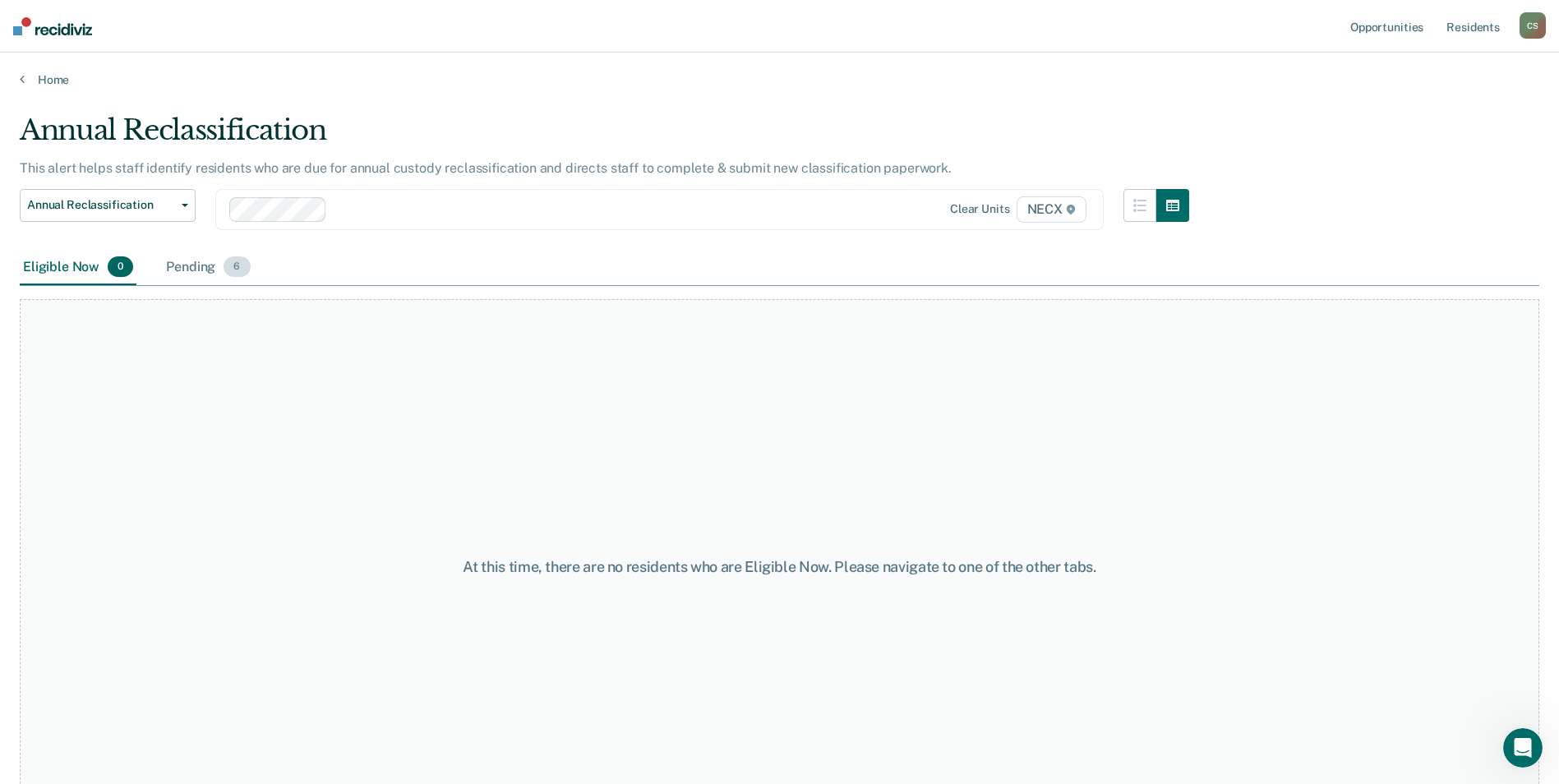 click on "Pending 6" at bounding box center [208, 268] 